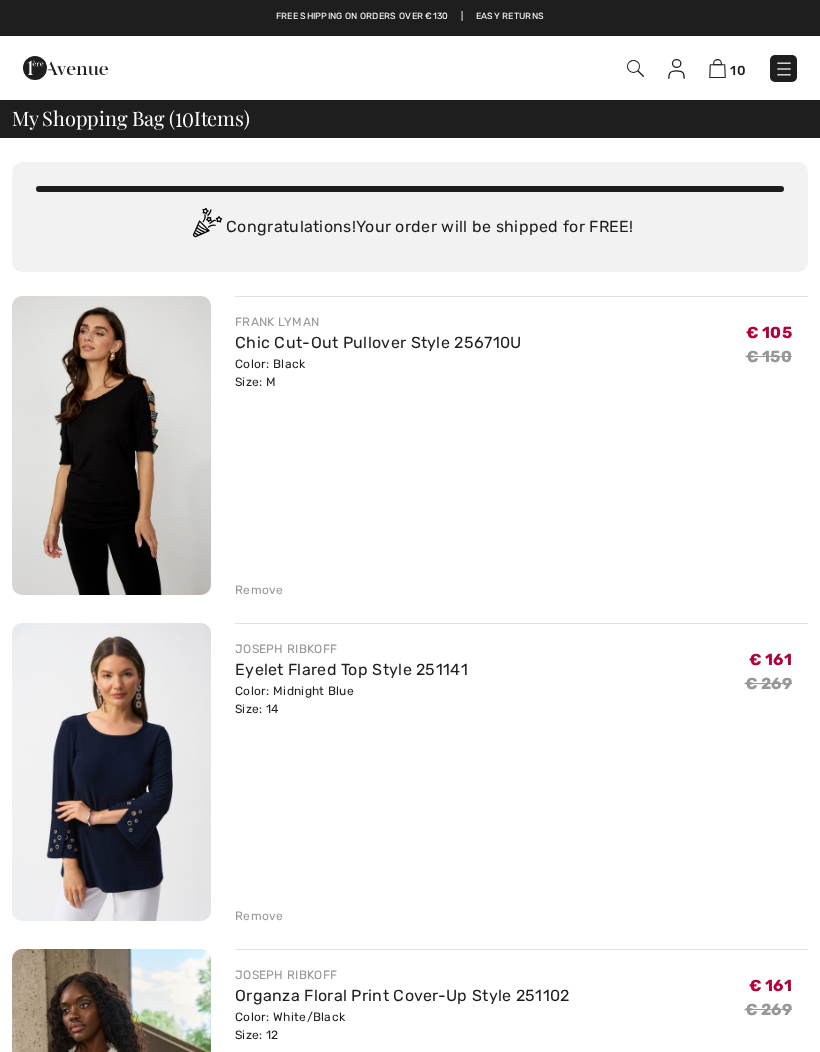 scroll, scrollTop: 0, scrollLeft: 0, axis: both 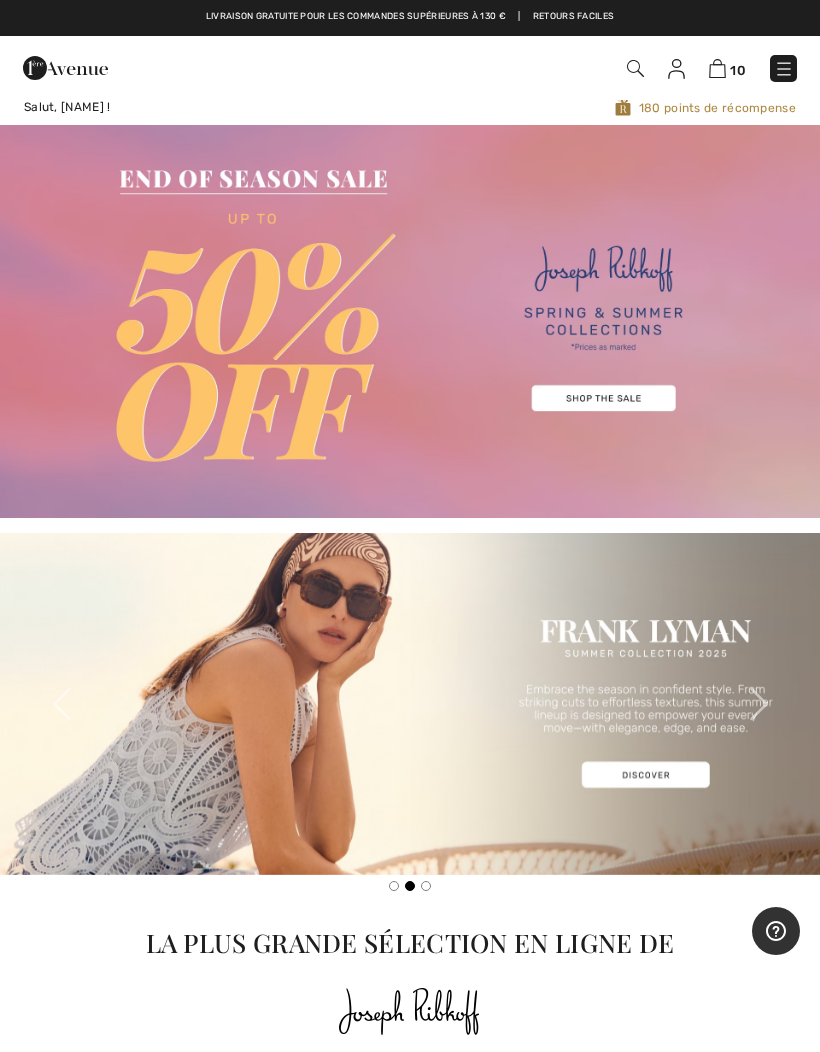 click at bounding box center [410, 321] 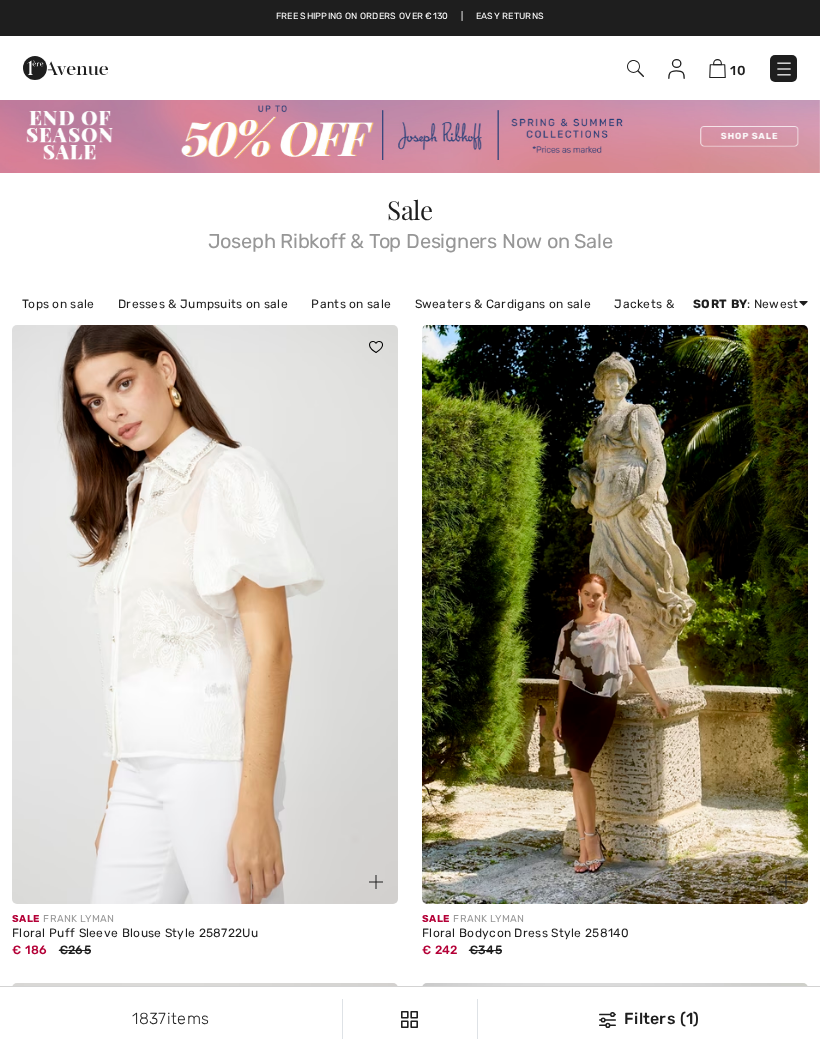 scroll, scrollTop: 0, scrollLeft: 0, axis: both 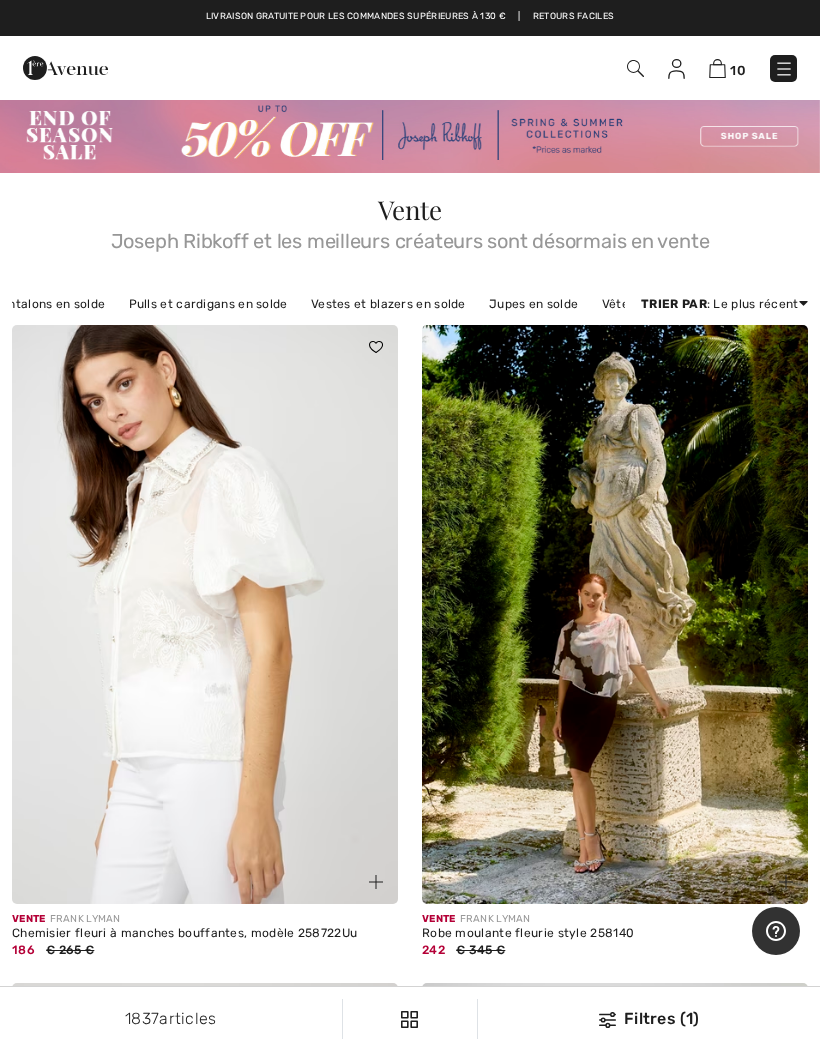 click on "Vestes et blazers en solde" at bounding box center (388, 304) 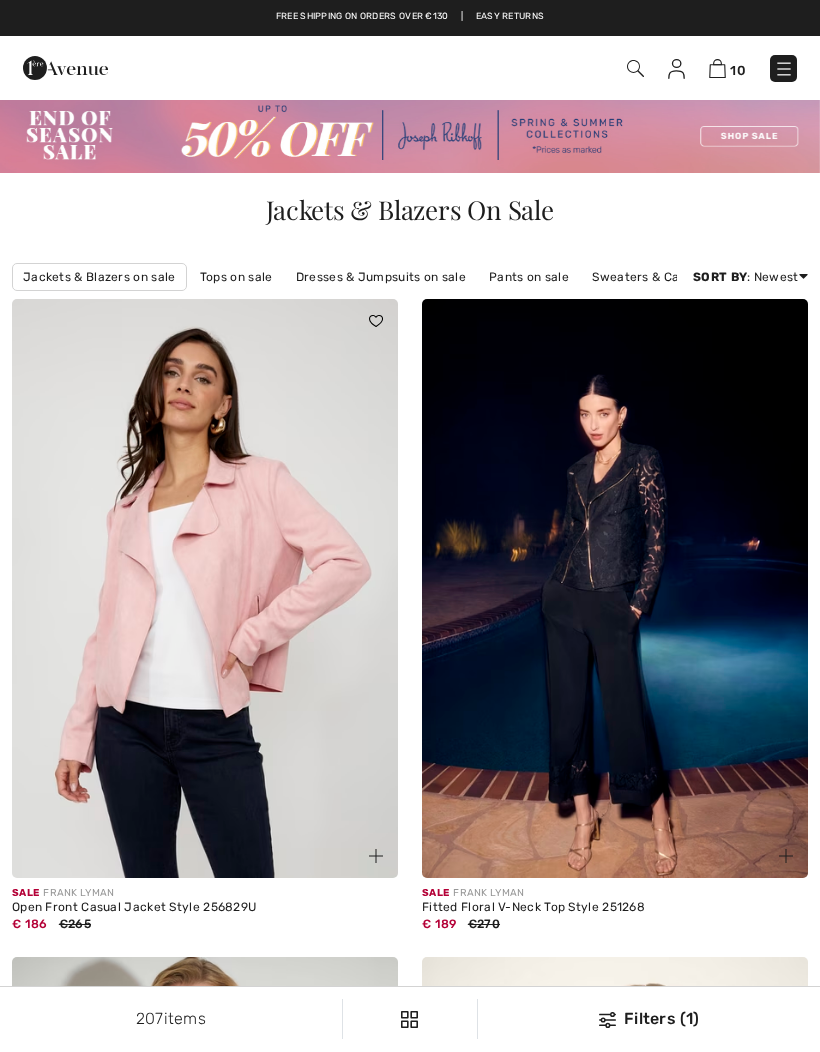 scroll, scrollTop: 0, scrollLeft: 0, axis: both 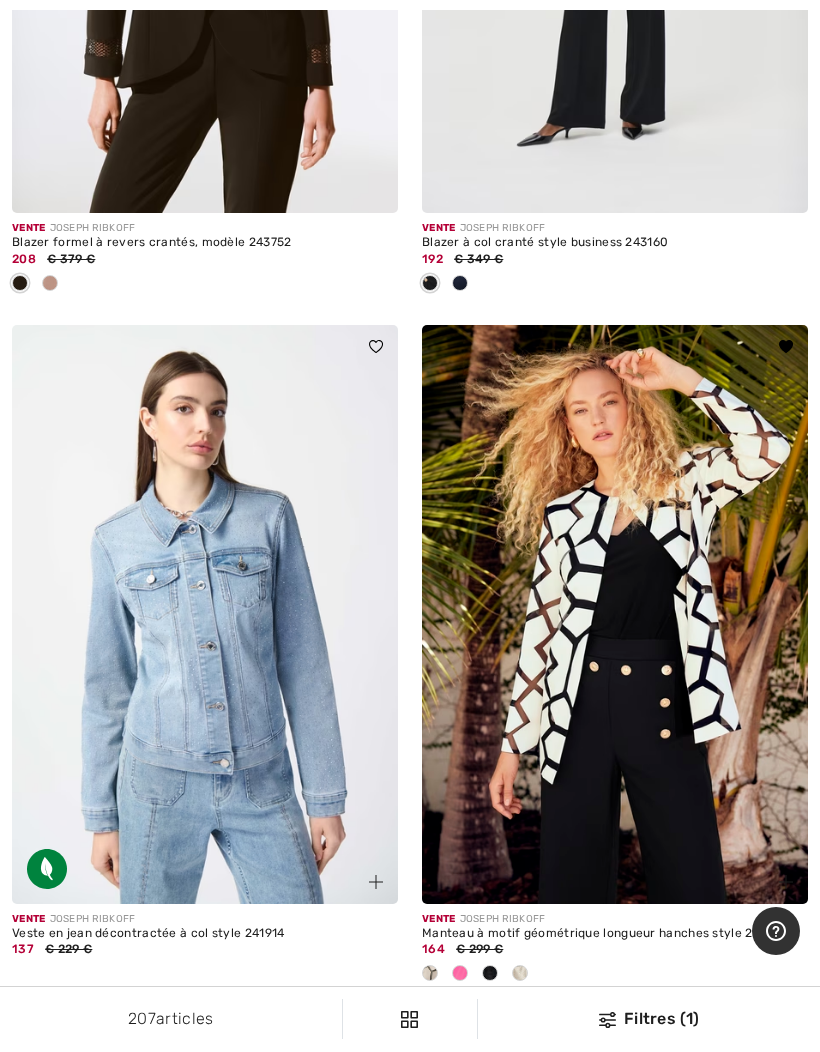 click at bounding box center [615, 614] 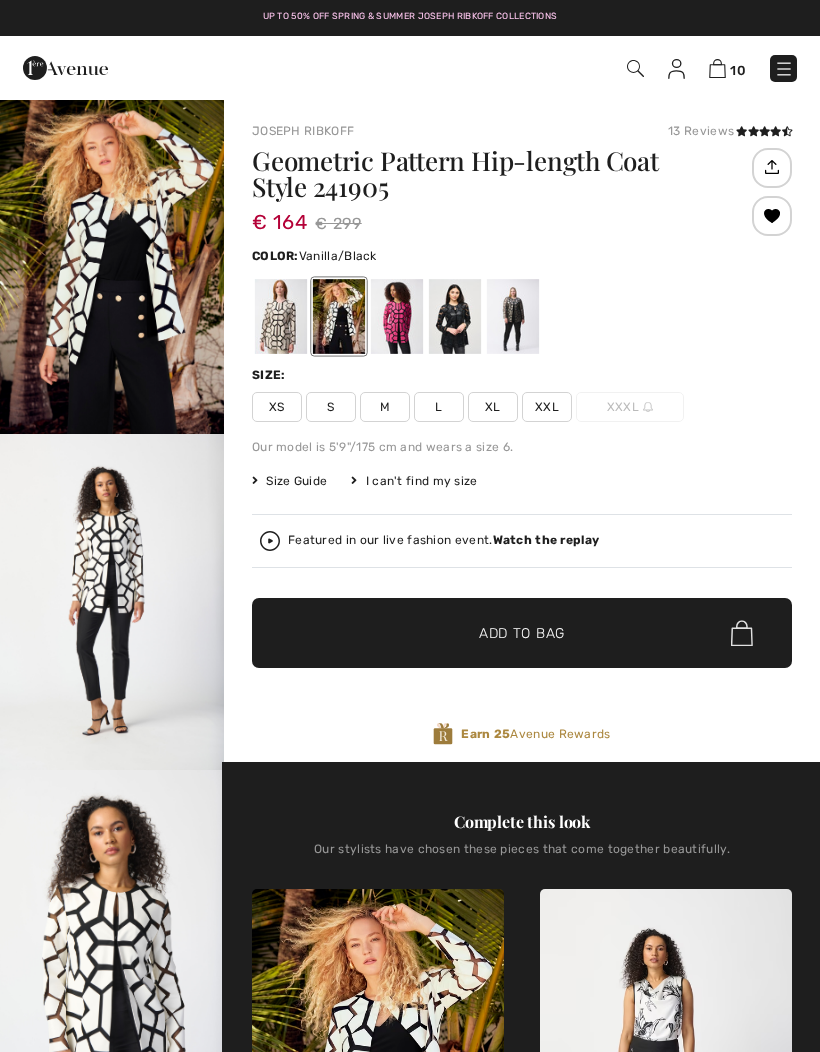 scroll, scrollTop: 0, scrollLeft: 0, axis: both 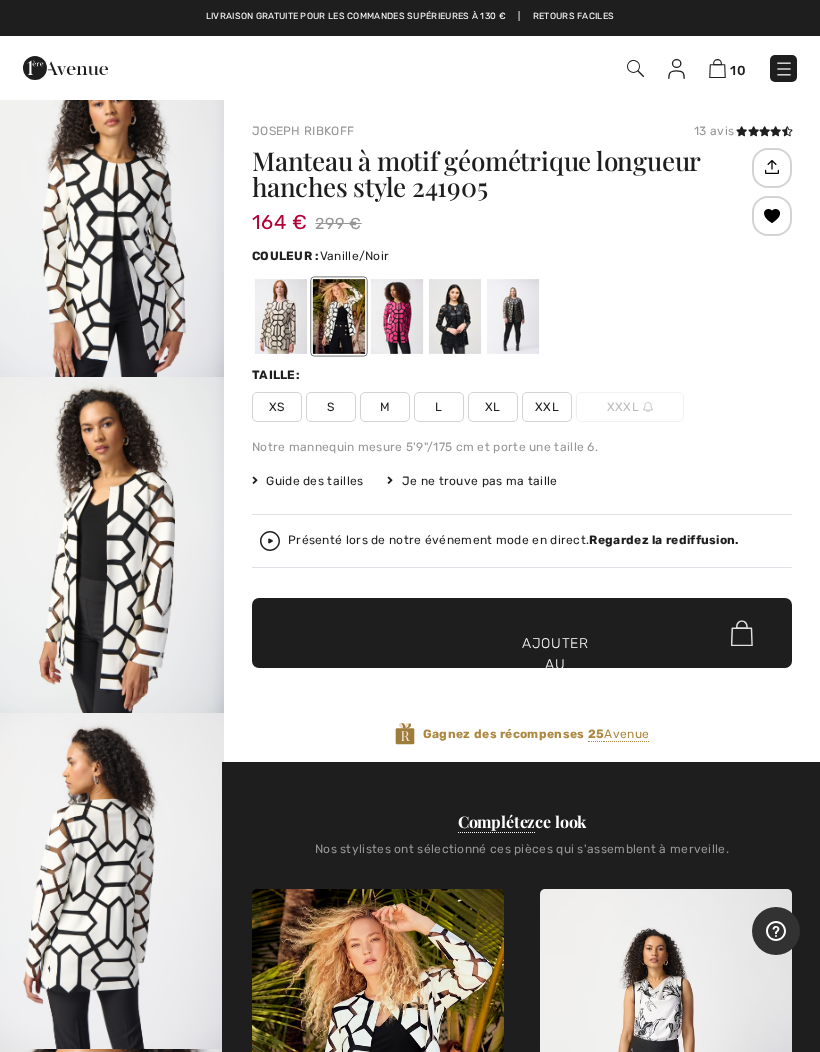 click at bounding box center [397, 316] 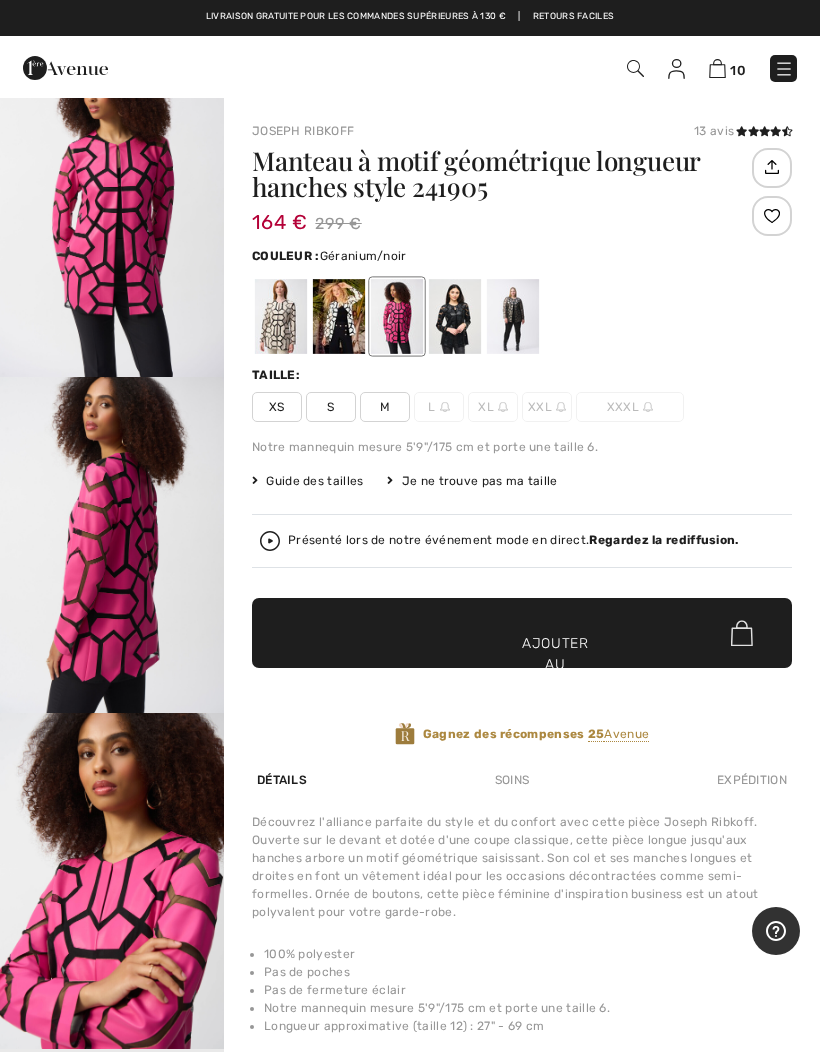scroll, scrollTop: 0, scrollLeft: 0, axis: both 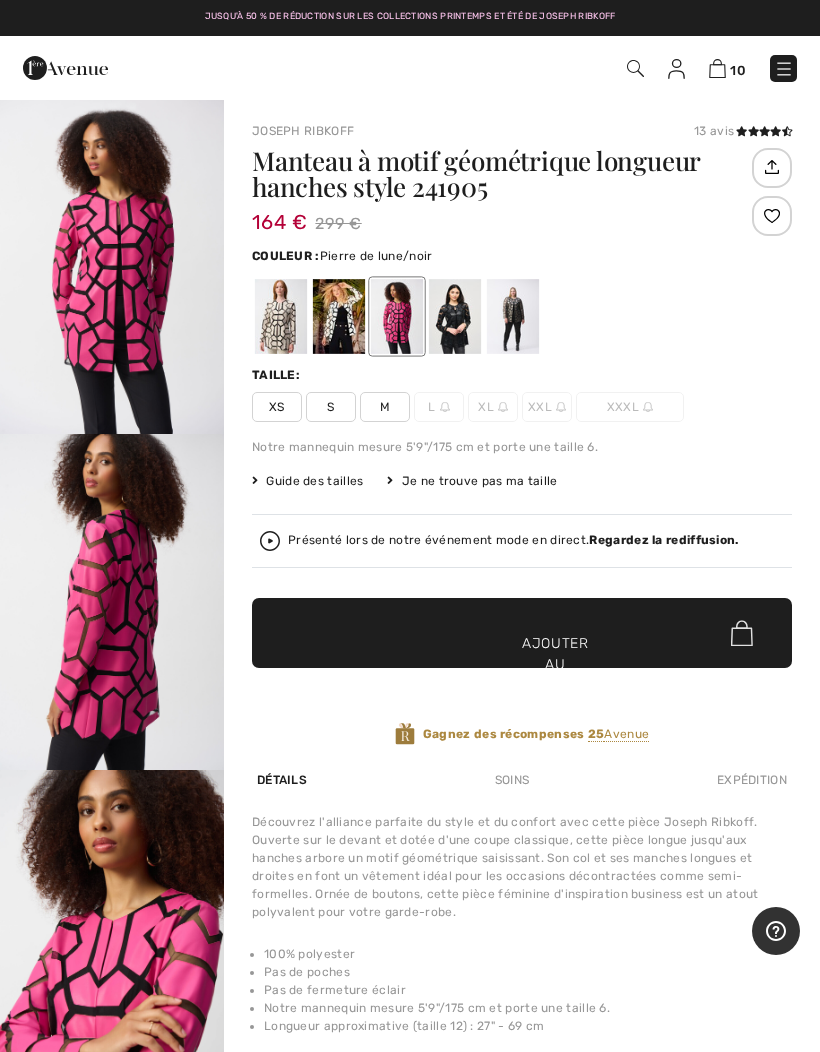 click at bounding box center [281, 316] 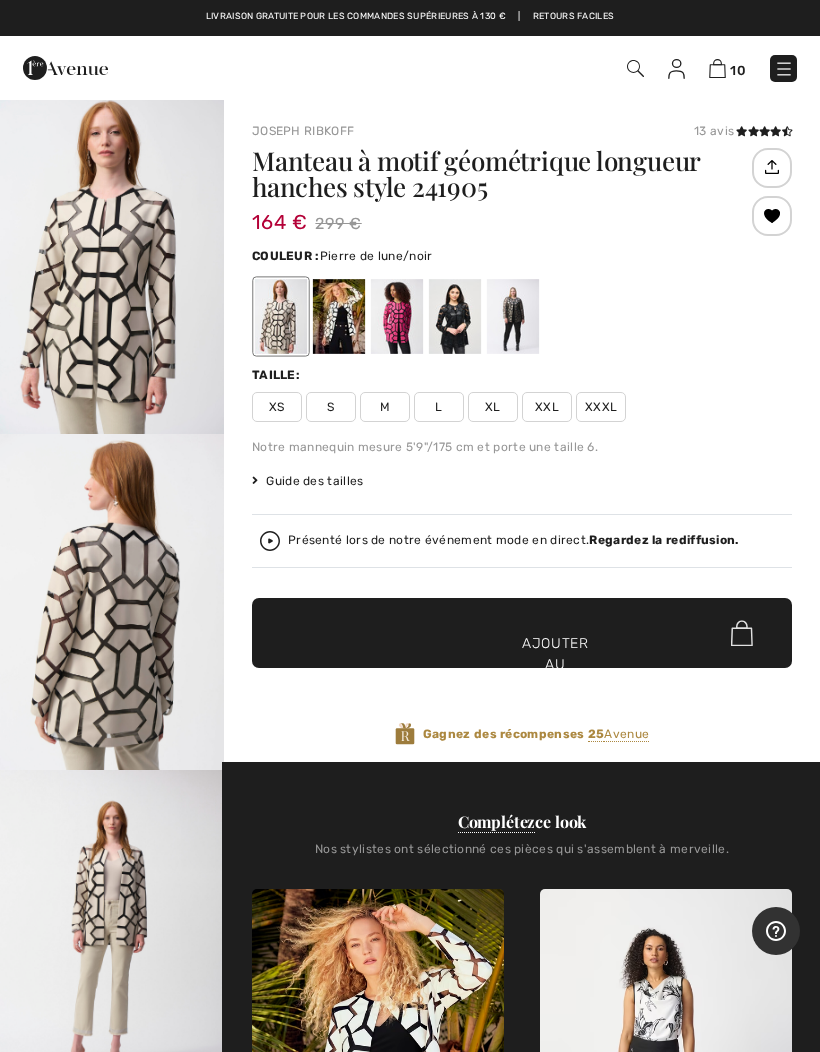 click at bounding box center (339, 316) 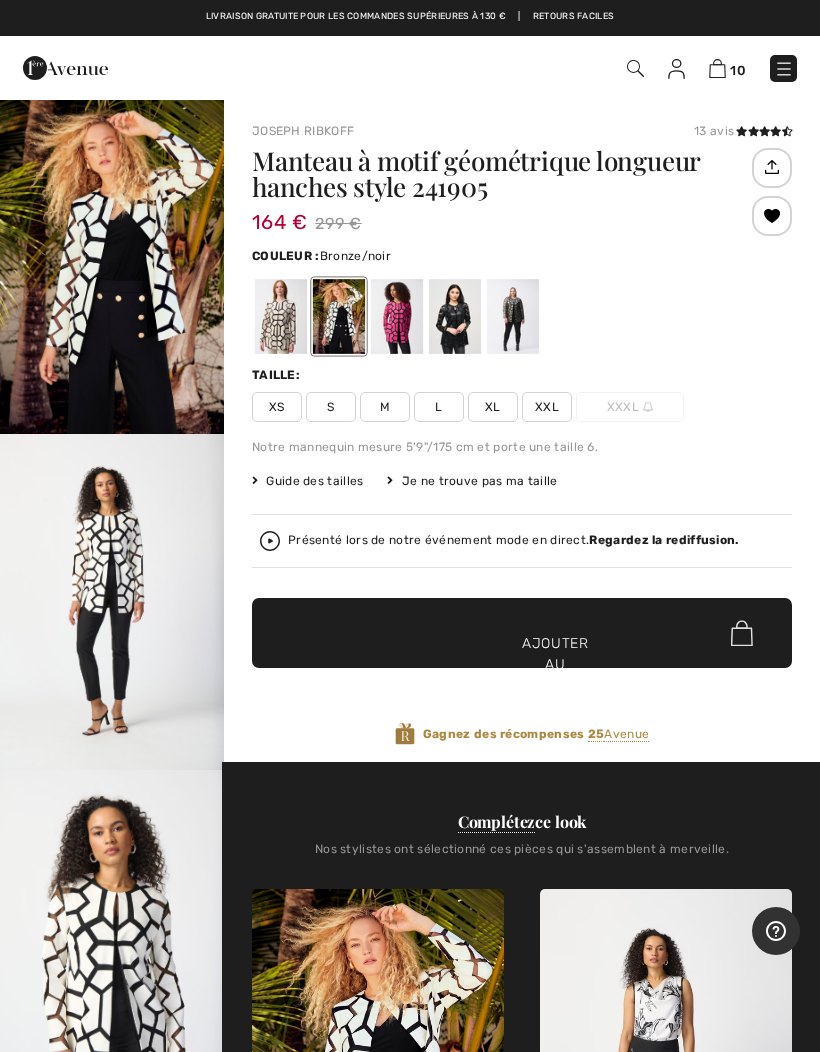 click at bounding box center [513, 316] 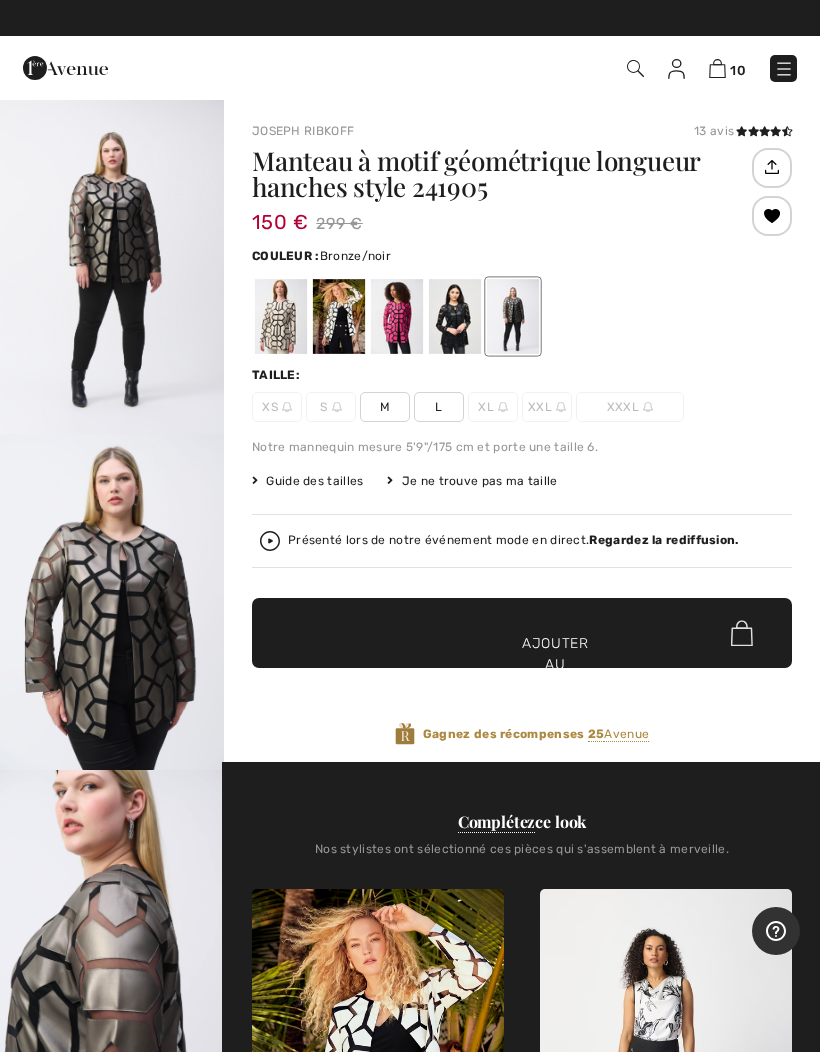 click at bounding box center (112, 602) 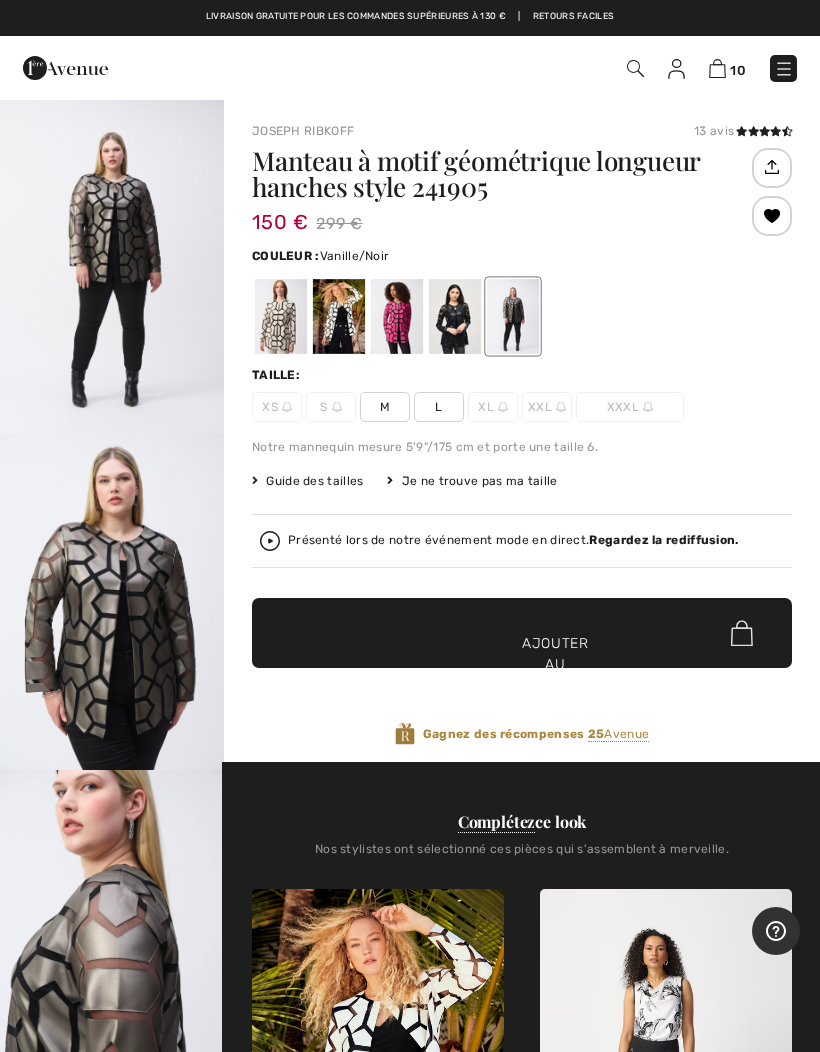 click at bounding box center (339, 316) 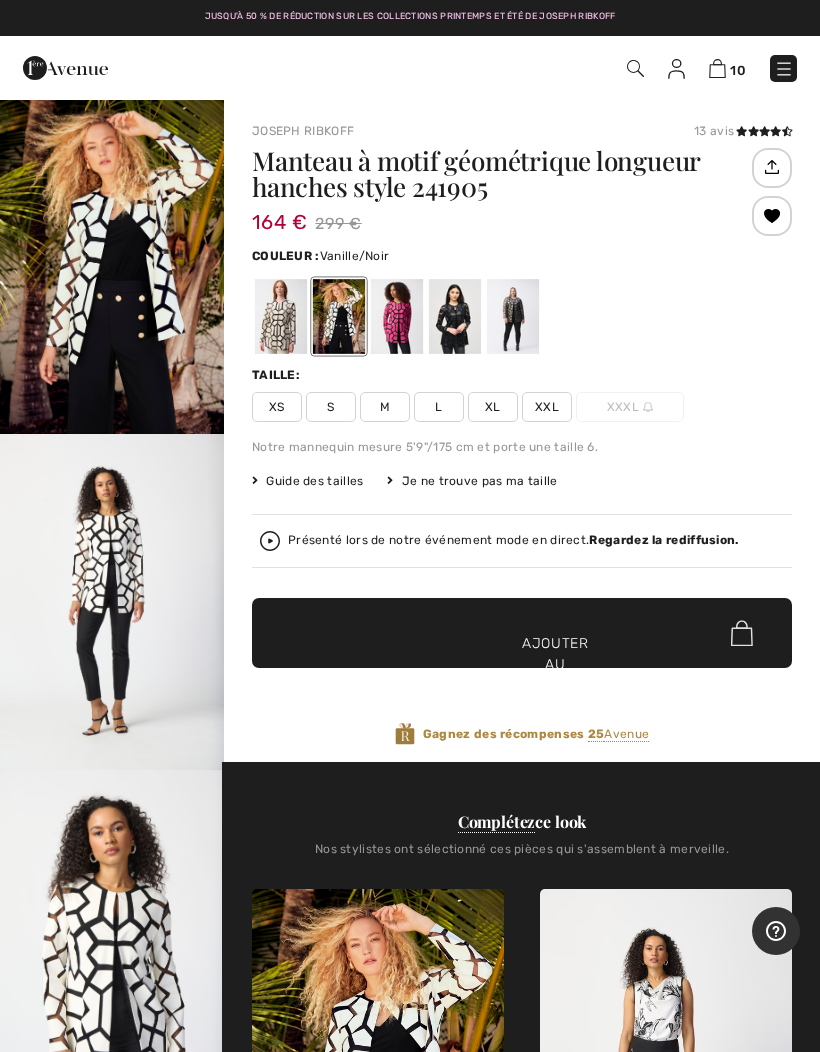 click at bounding box center (112, 266) 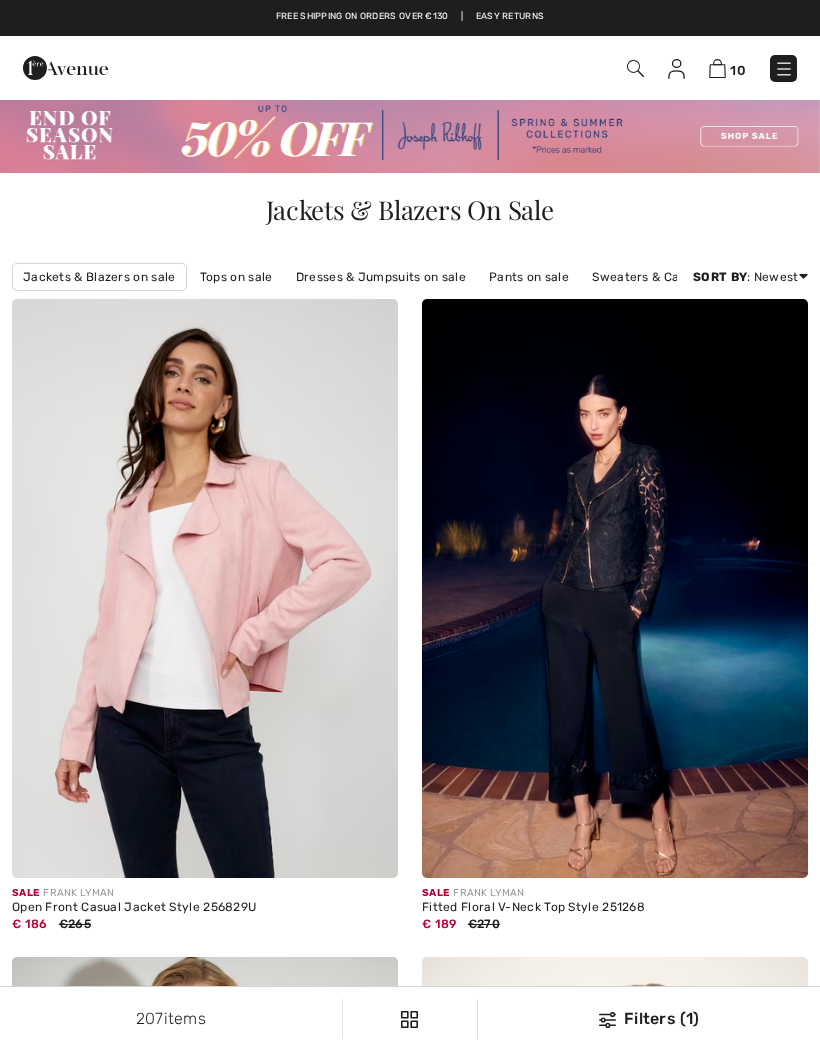 scroll, scrollTop: 2014, scrollLeft: 0, axis: vertical 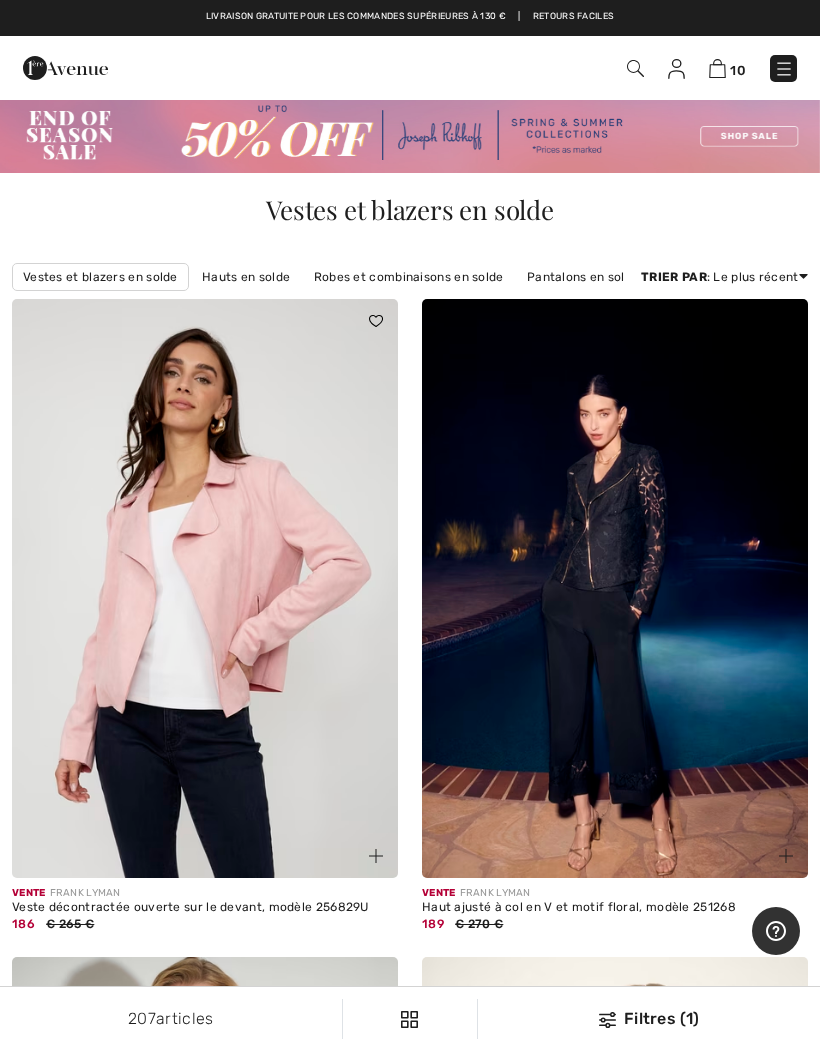 click on "Filtres (1)" at bounding box center [661, 1018] 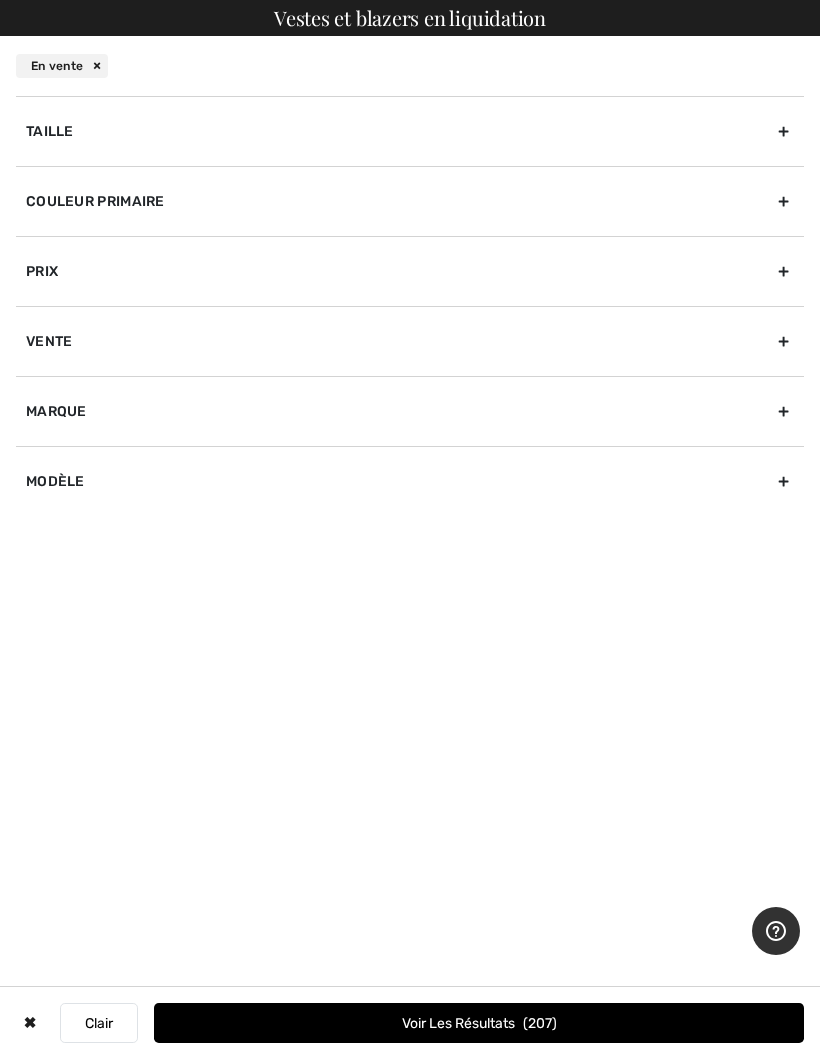 click on "Taille" at bounding box center (50, 131) 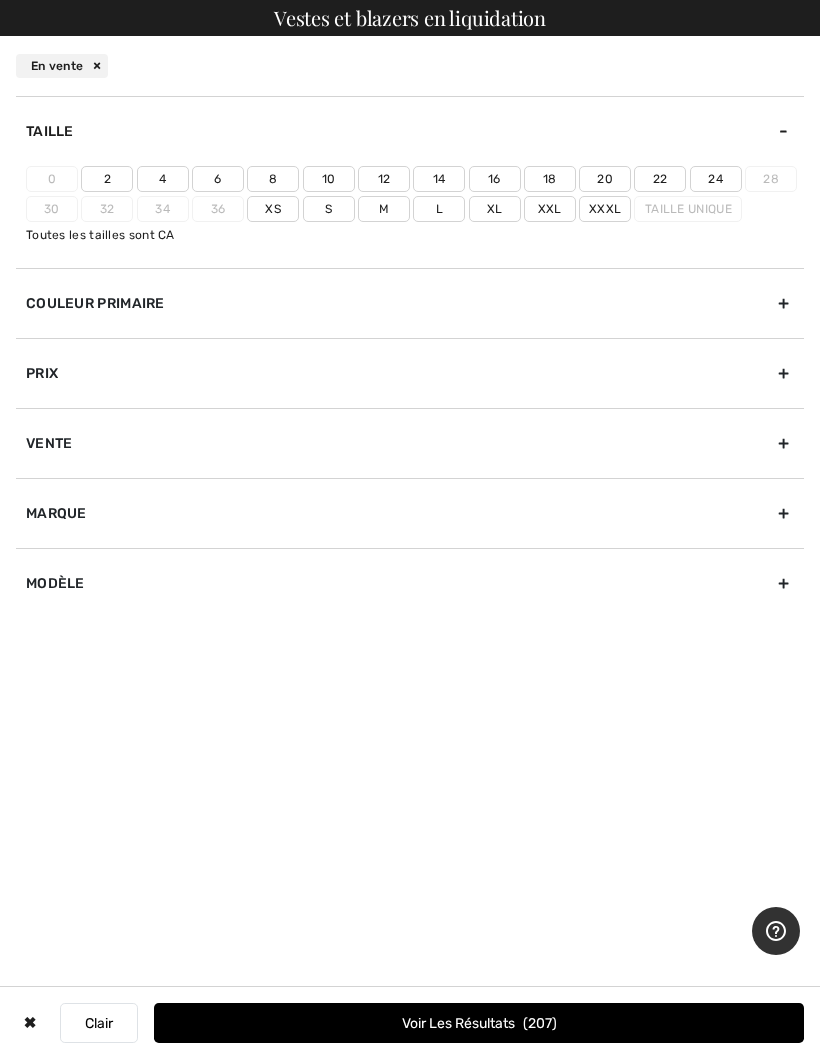 click on "12" at bounding box center (384, 179) 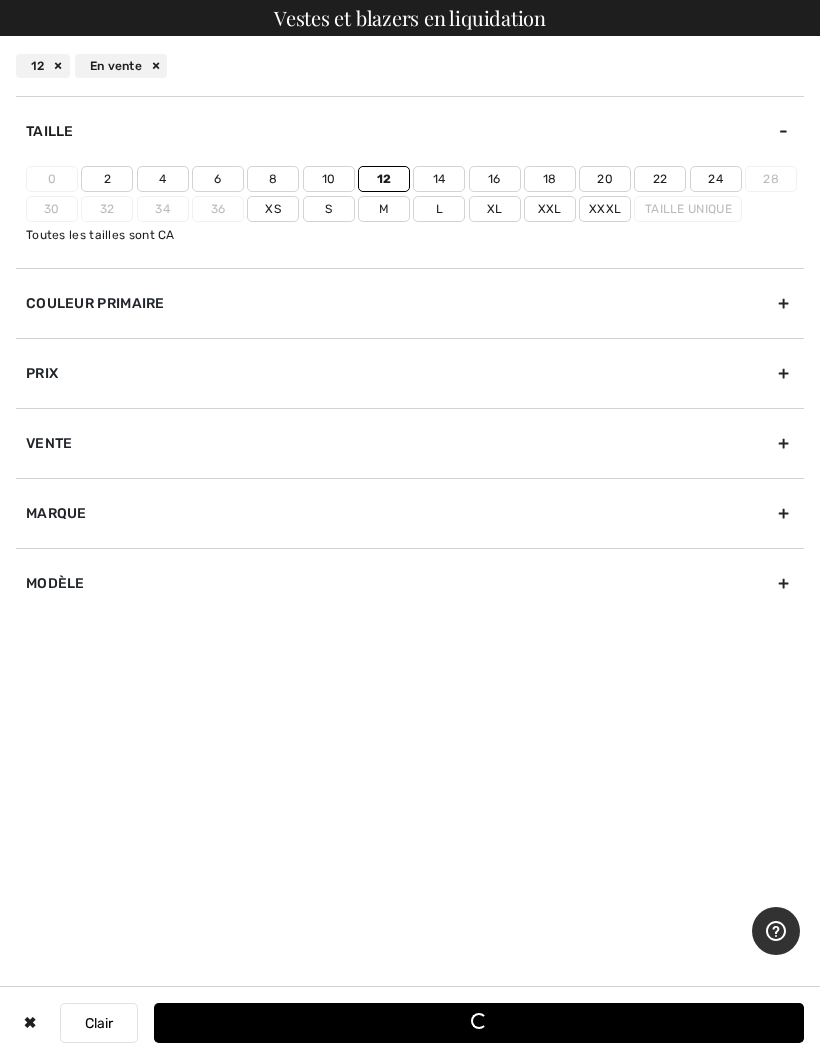 click on "14" at bounding box center (439, 179) 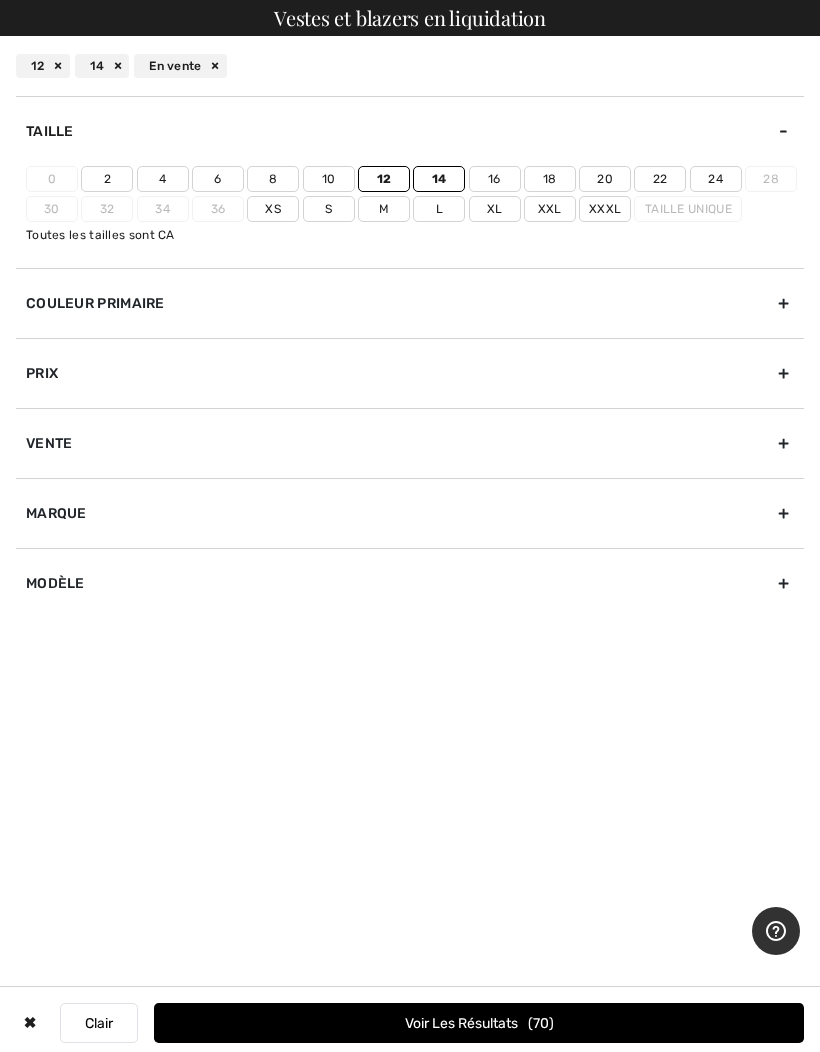 click on "L" at bounding box center (439, 209) 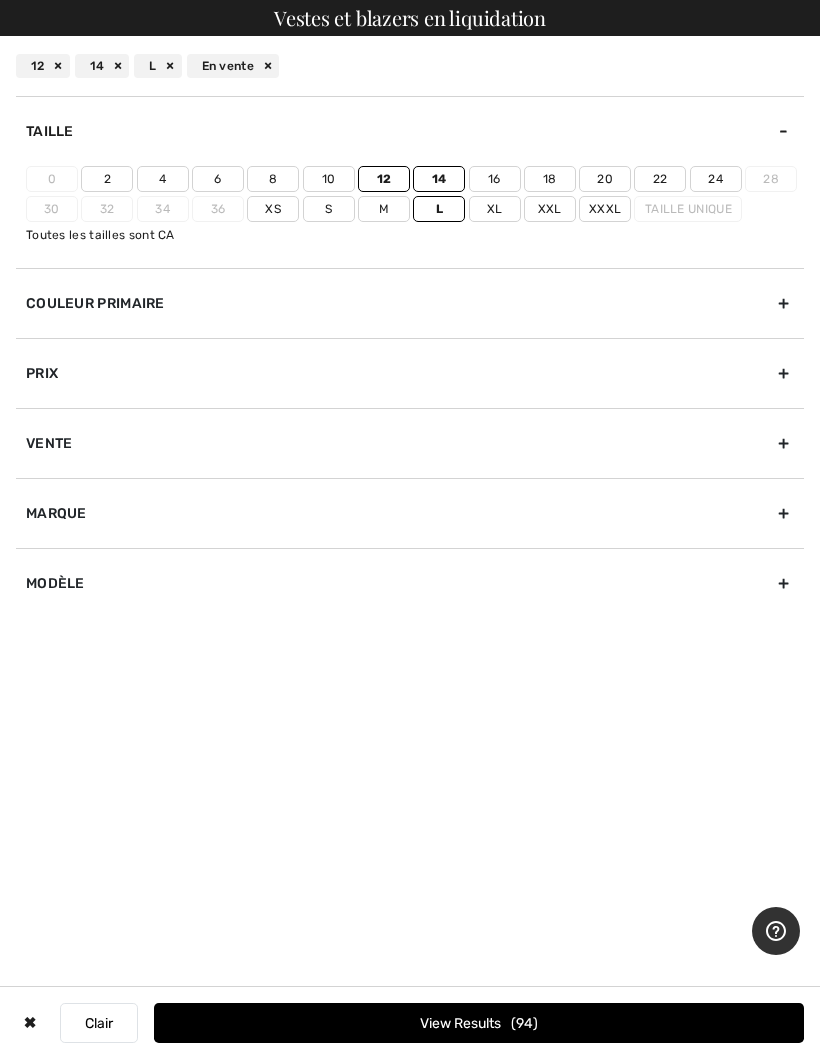 click on "XL" at bounding box center (495, 209) 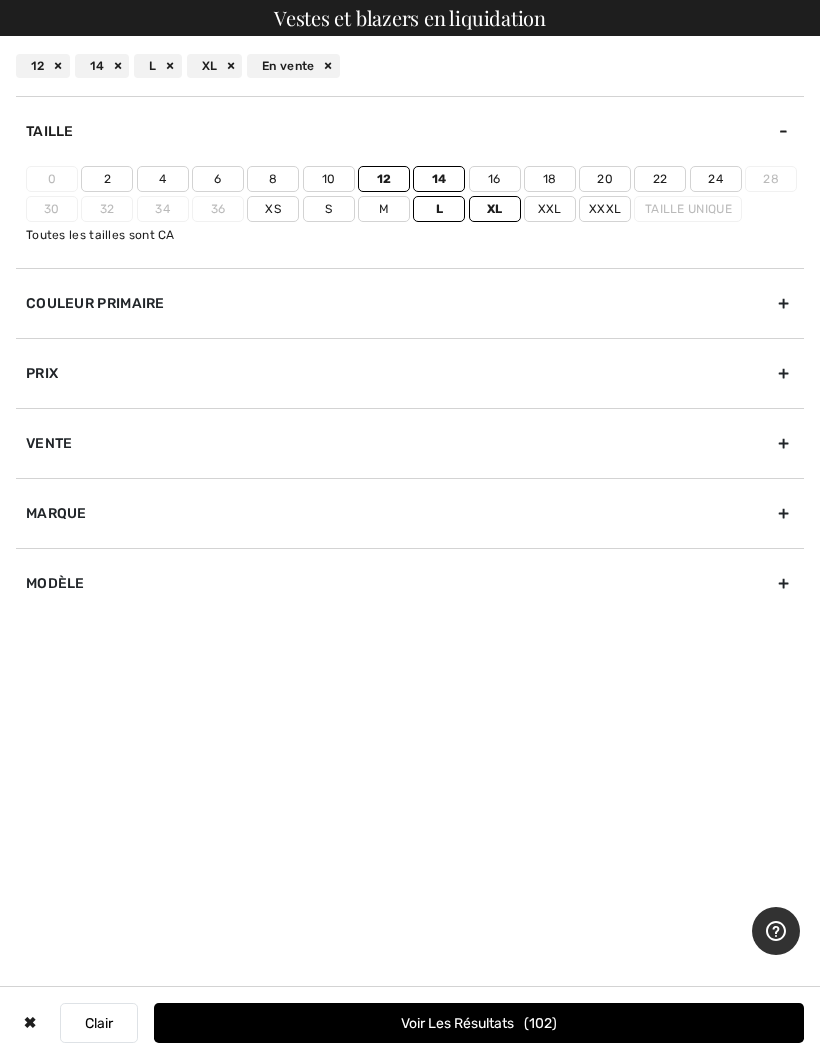 click on "Voir les résultats  102" at bounding box center [479, 1023] 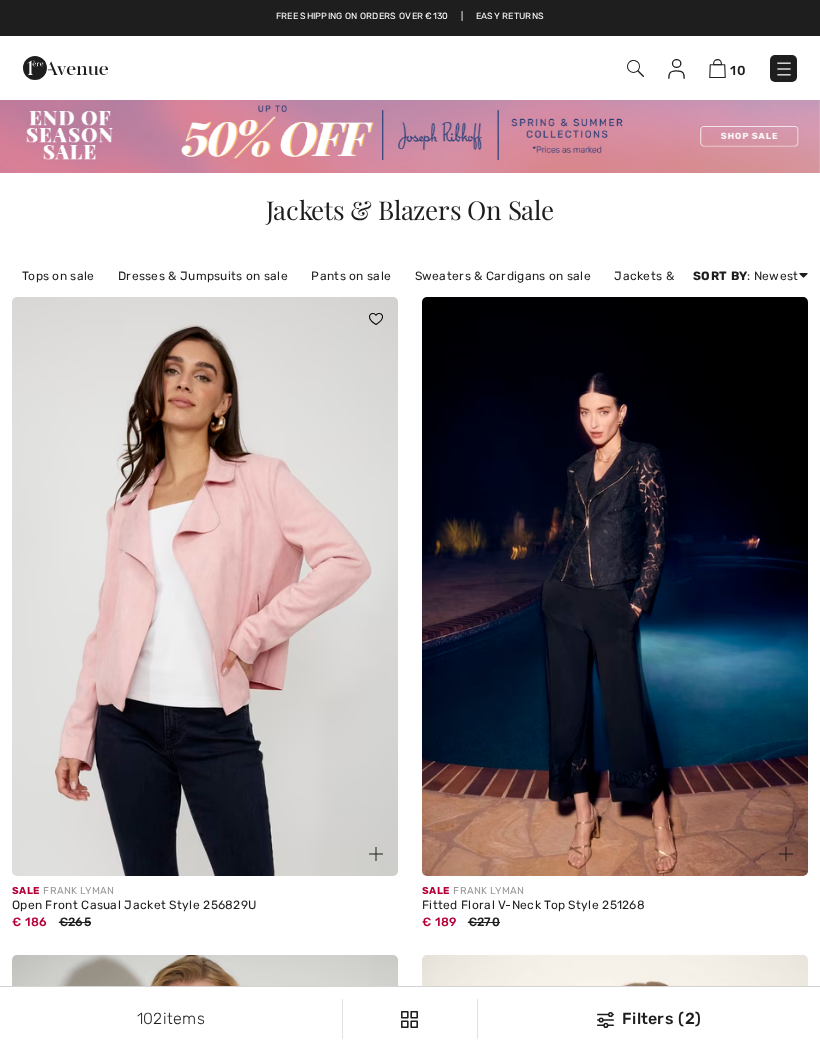 scroll, scrollTop: 0, scrollLeft: 0, axis: both 